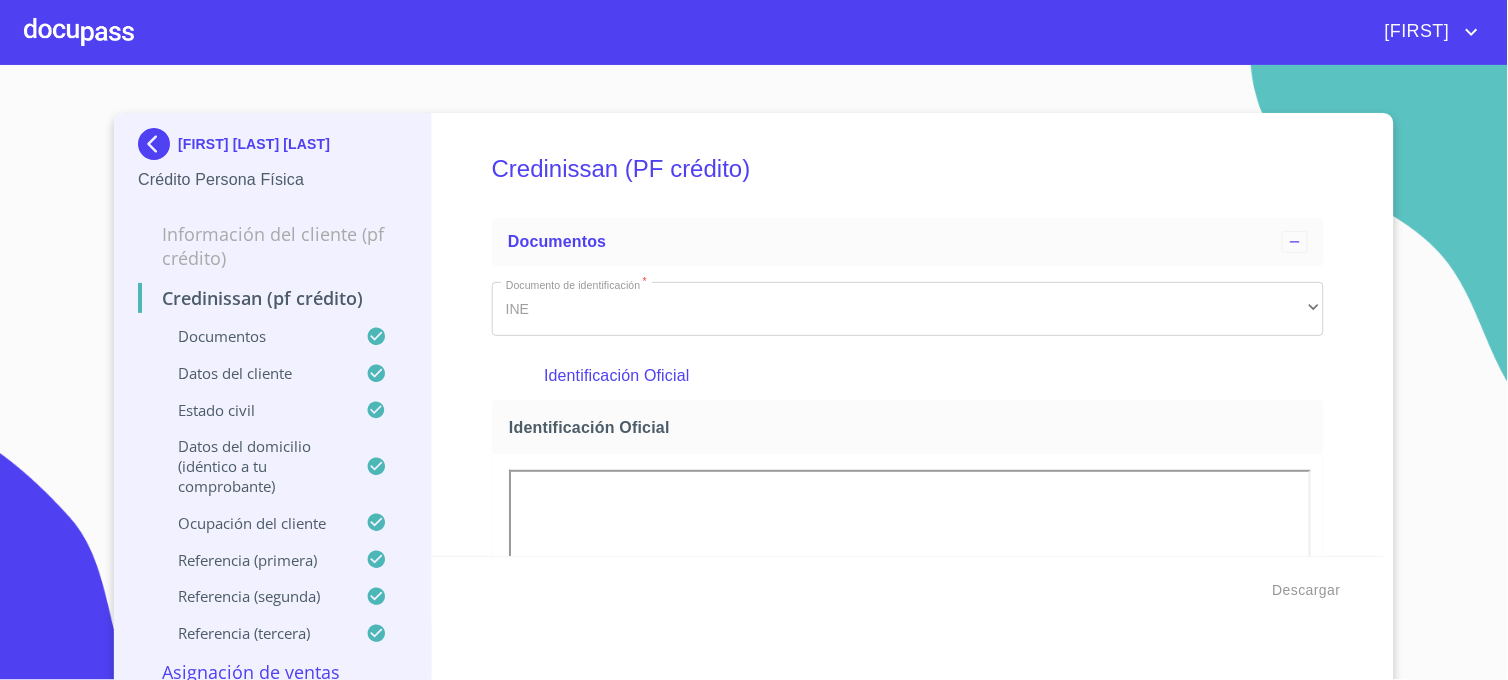 scroll, scrollTop: 0, scrollLeft: 0, axis: both 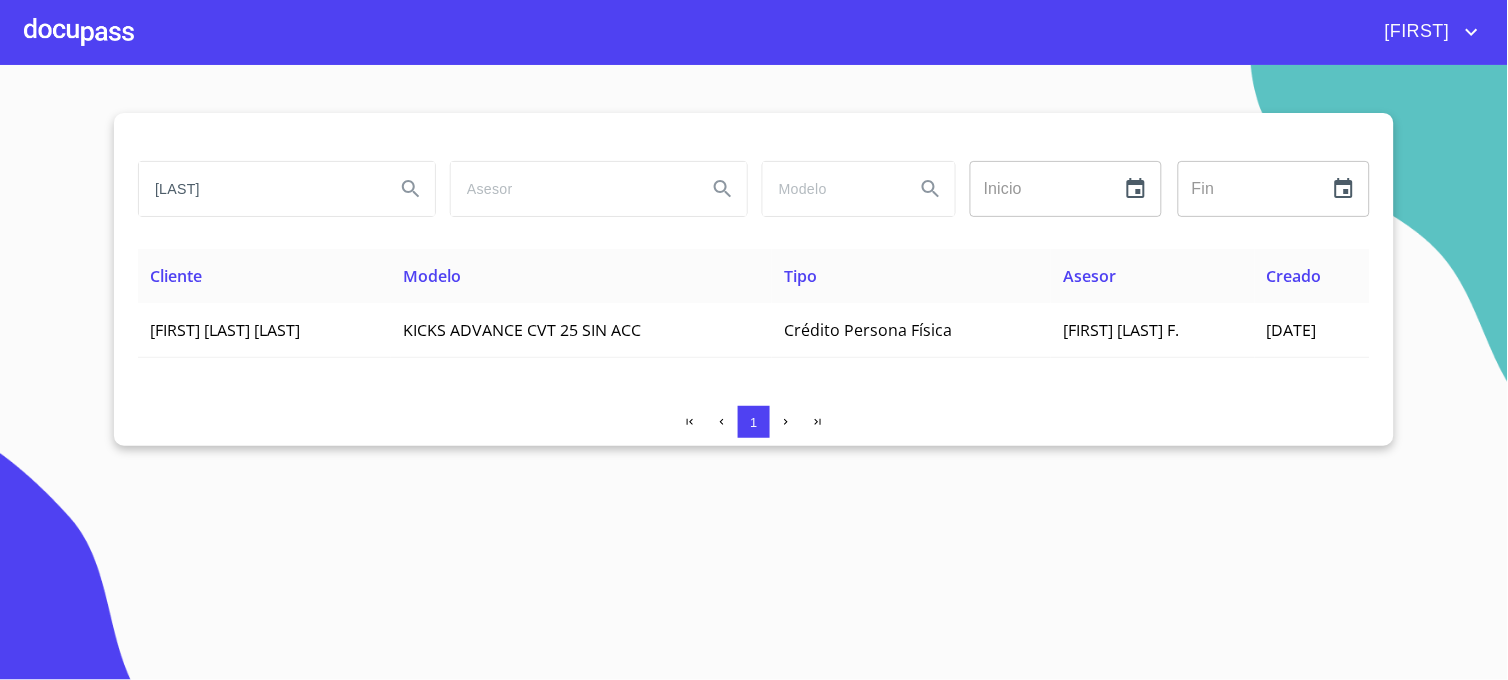 drag, startPoint x: 298, startPoint y: 187, endPoint x: 4, endPoint y: 187, distance: 294 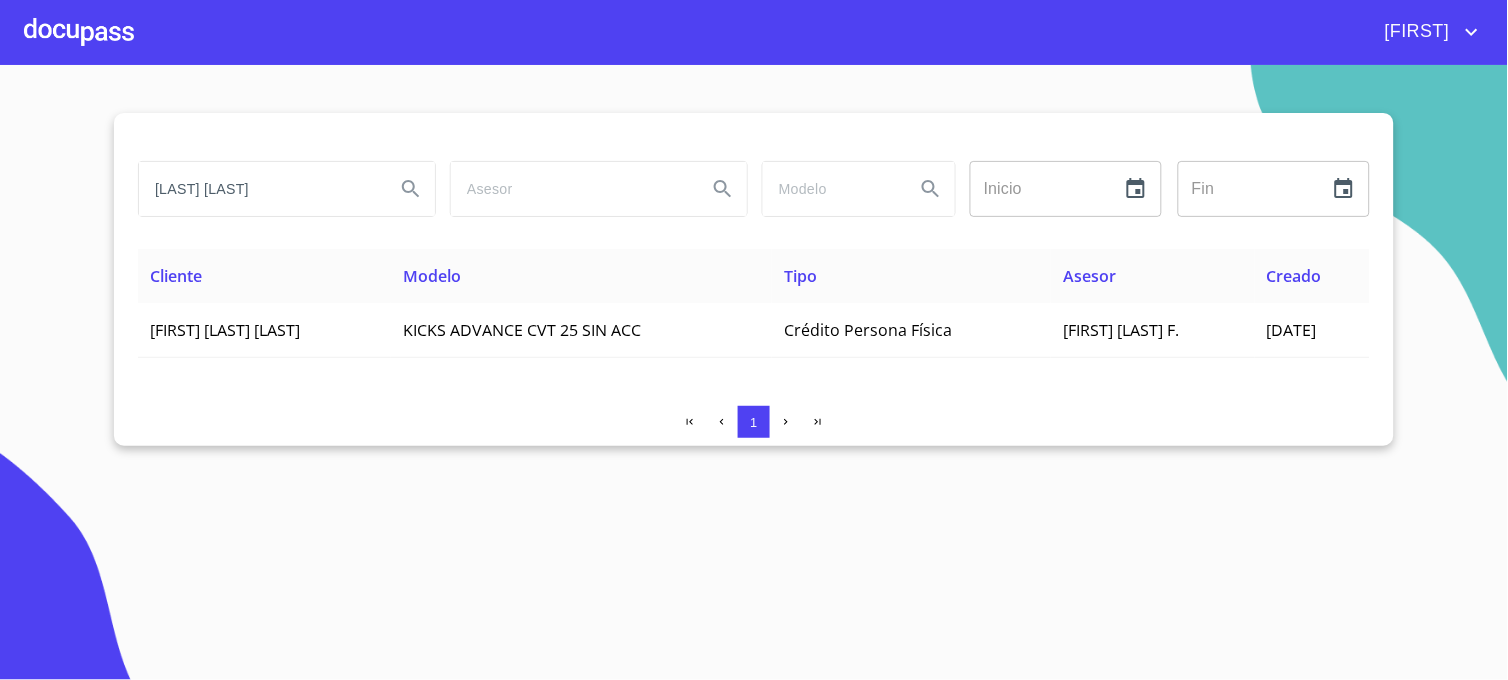 type on "[LAST] [LAST]" 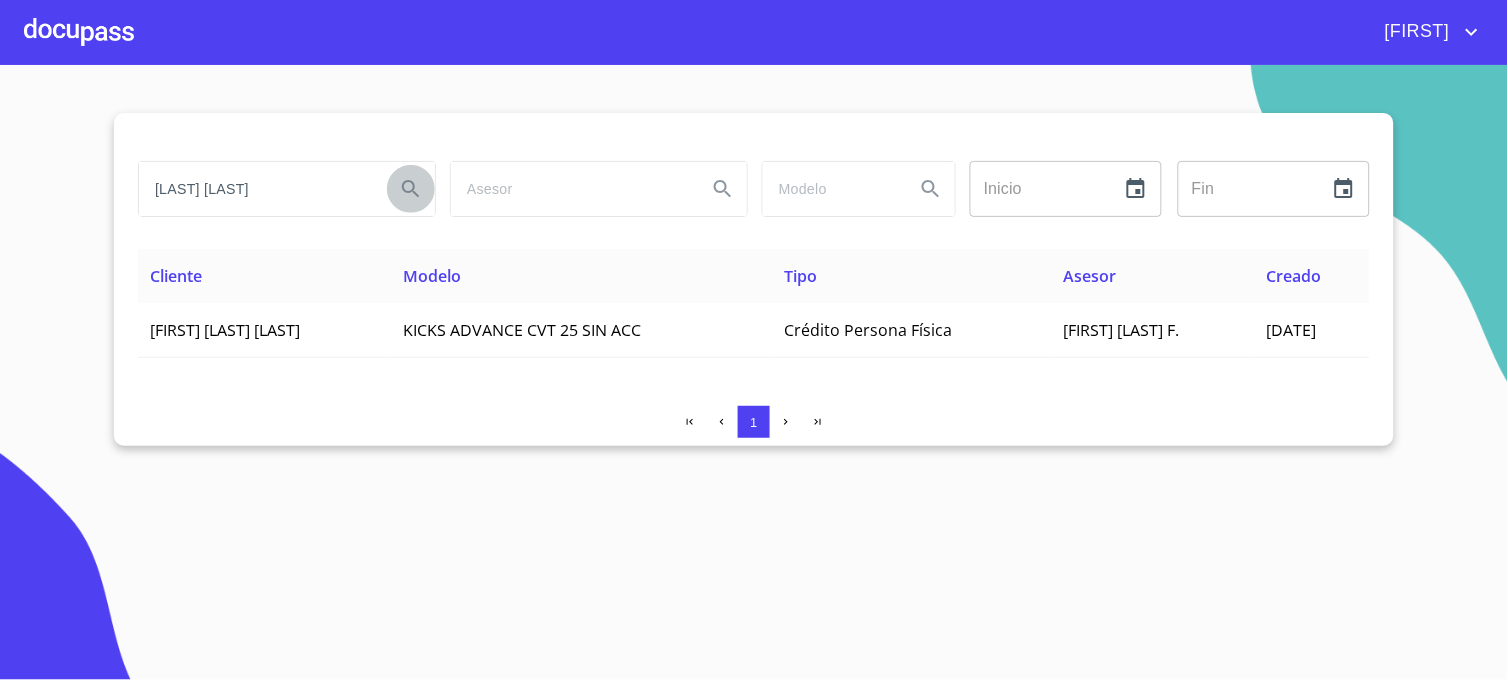 click at bounding box center [411, 189] 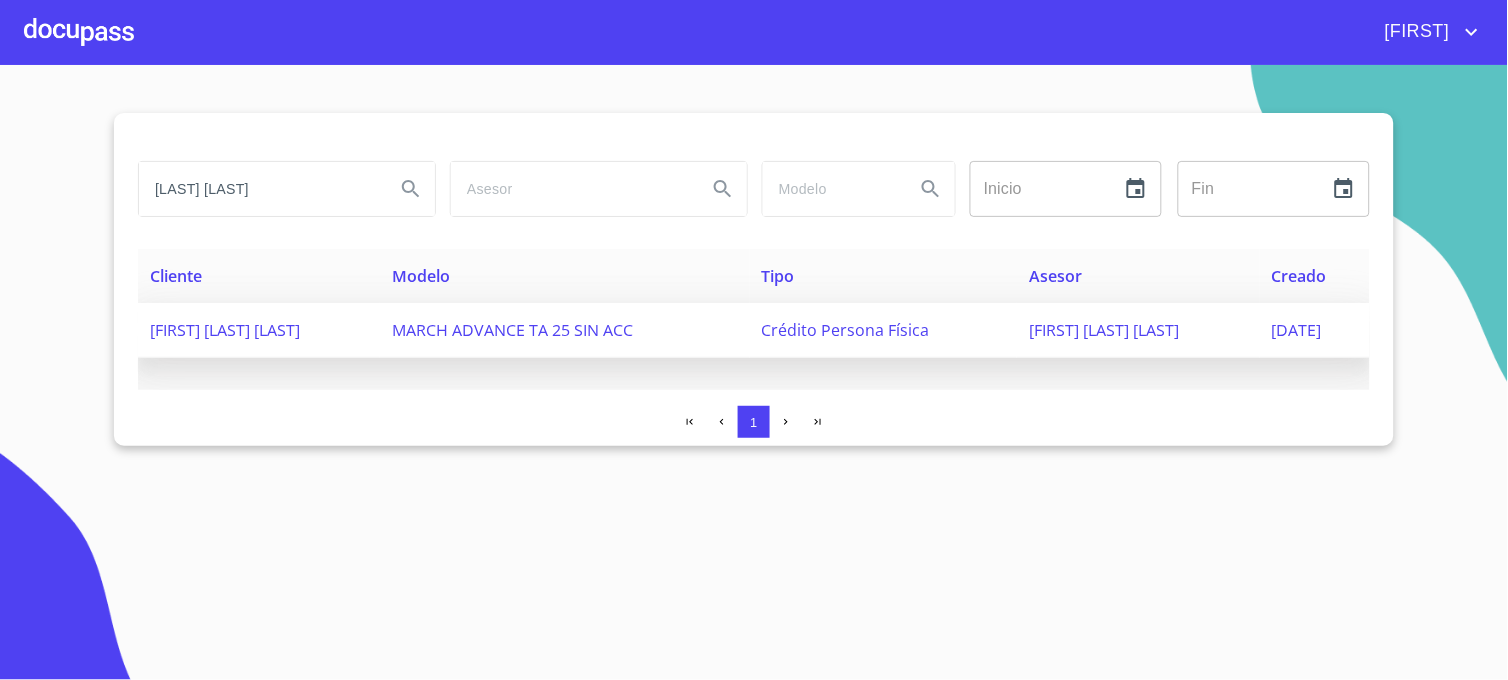 click on "[FIRST] [LAST] [LAST]" at bounding box center (1104, 330) 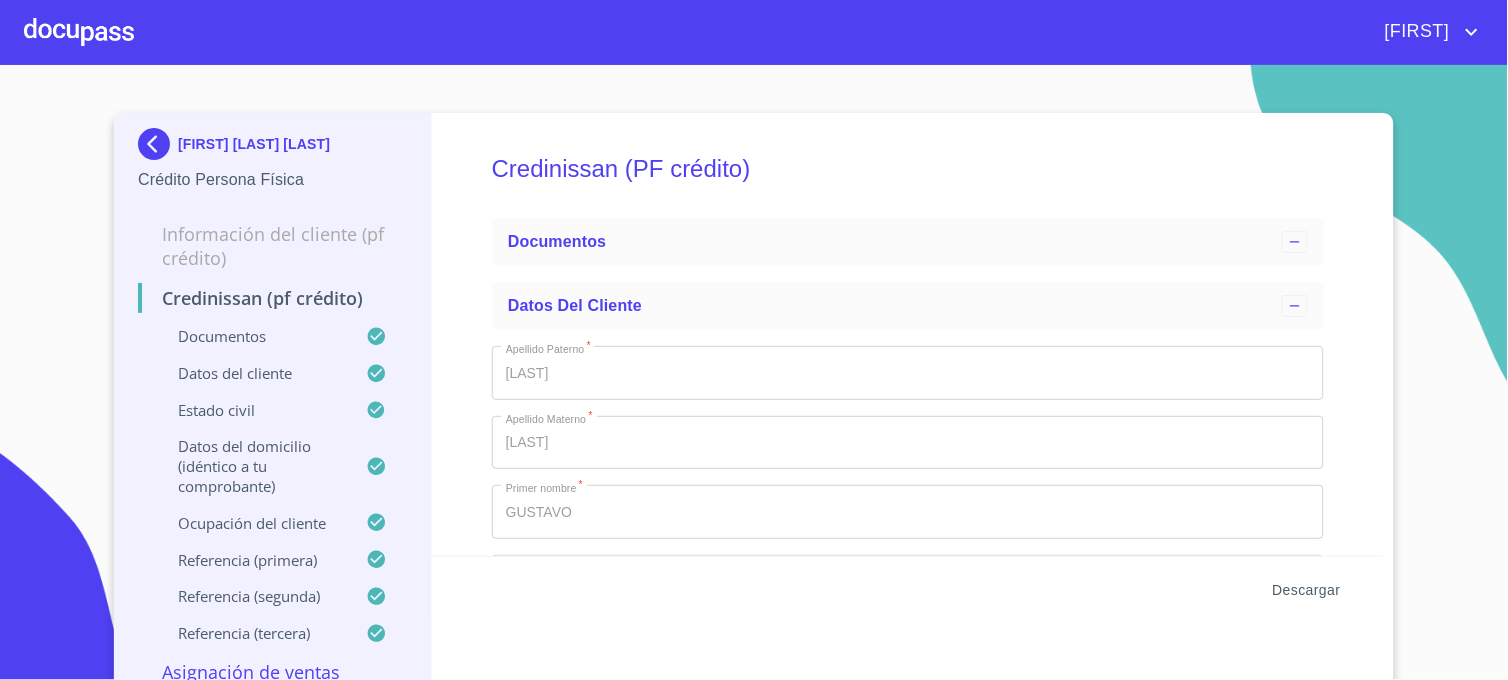 click on "Descargar" at bounding box center [1307, 590] 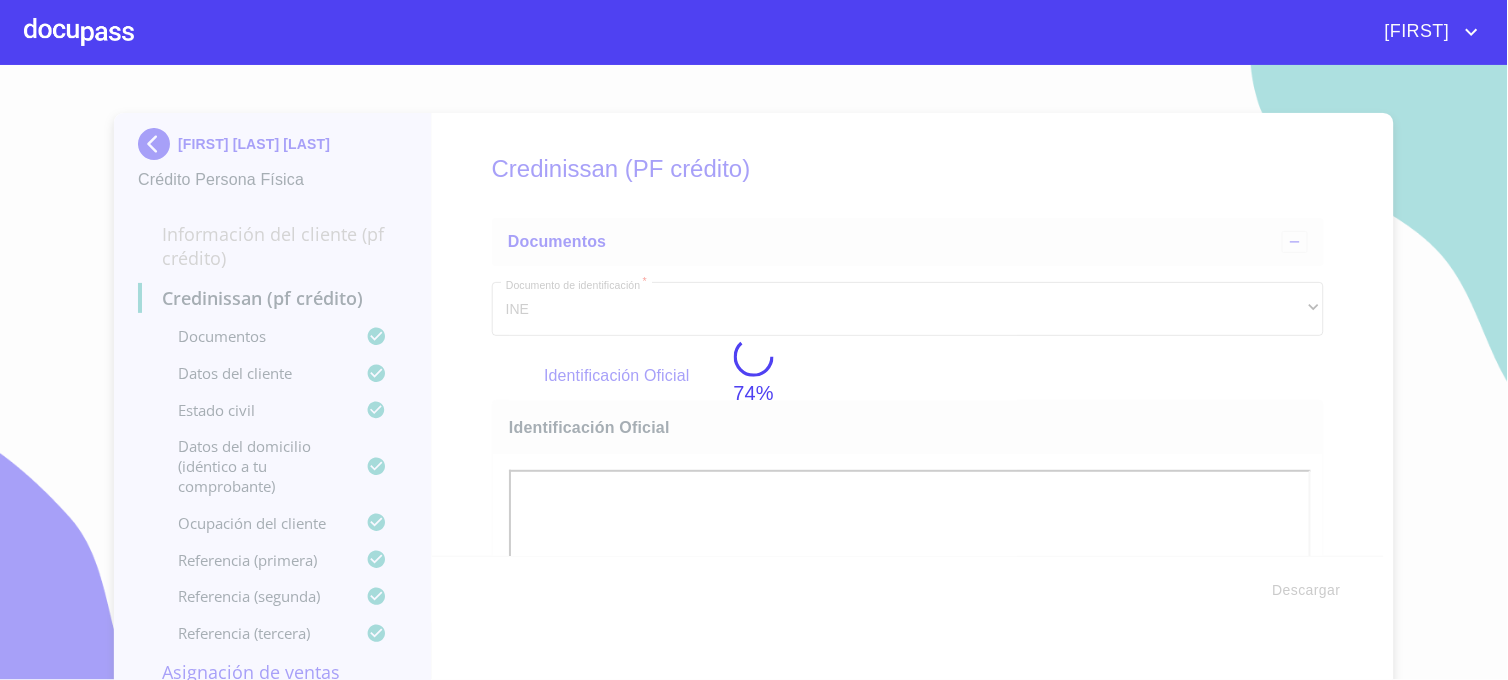 scroll, scrollTop: 0, scrollLeft: 0, axis: both 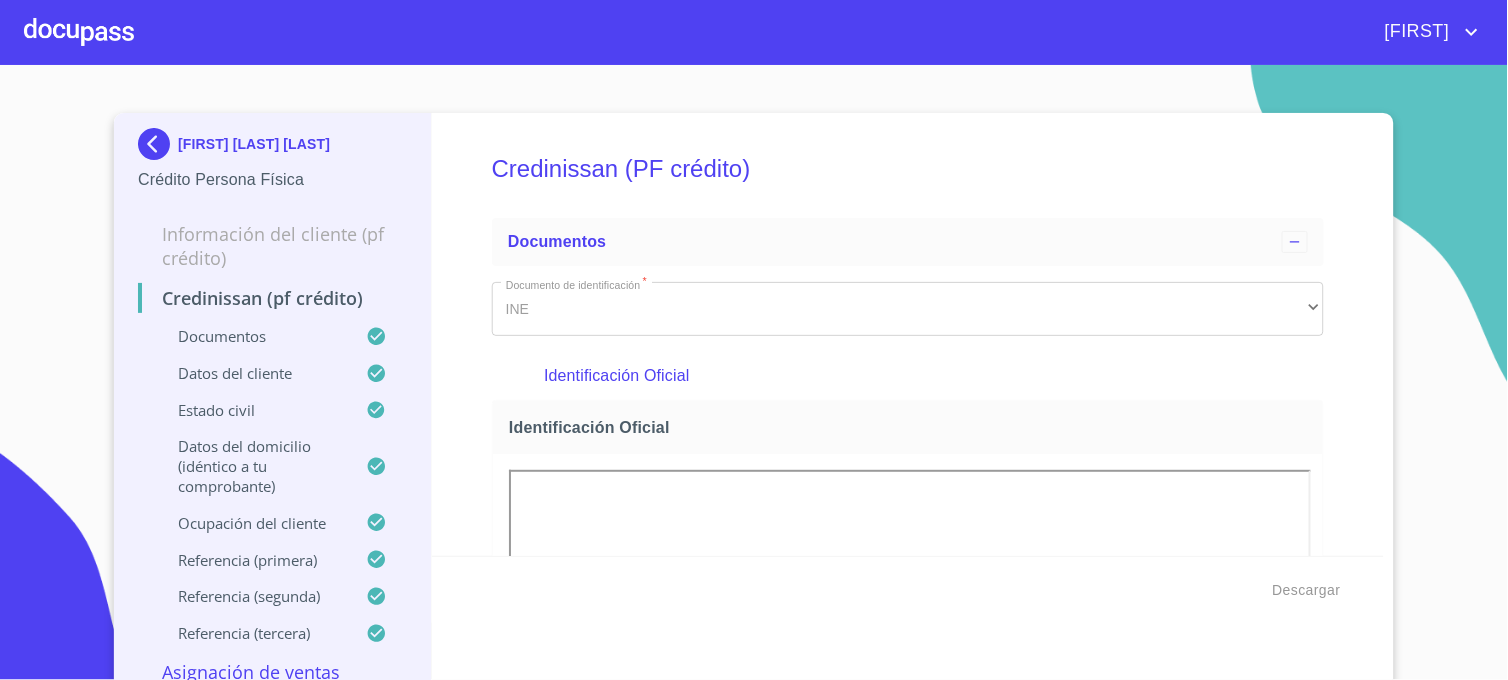 drag, startPoint x: 1416, startPoint y: 206, endPoint x: 1353, endPoint y: 263, distance: 84.95882 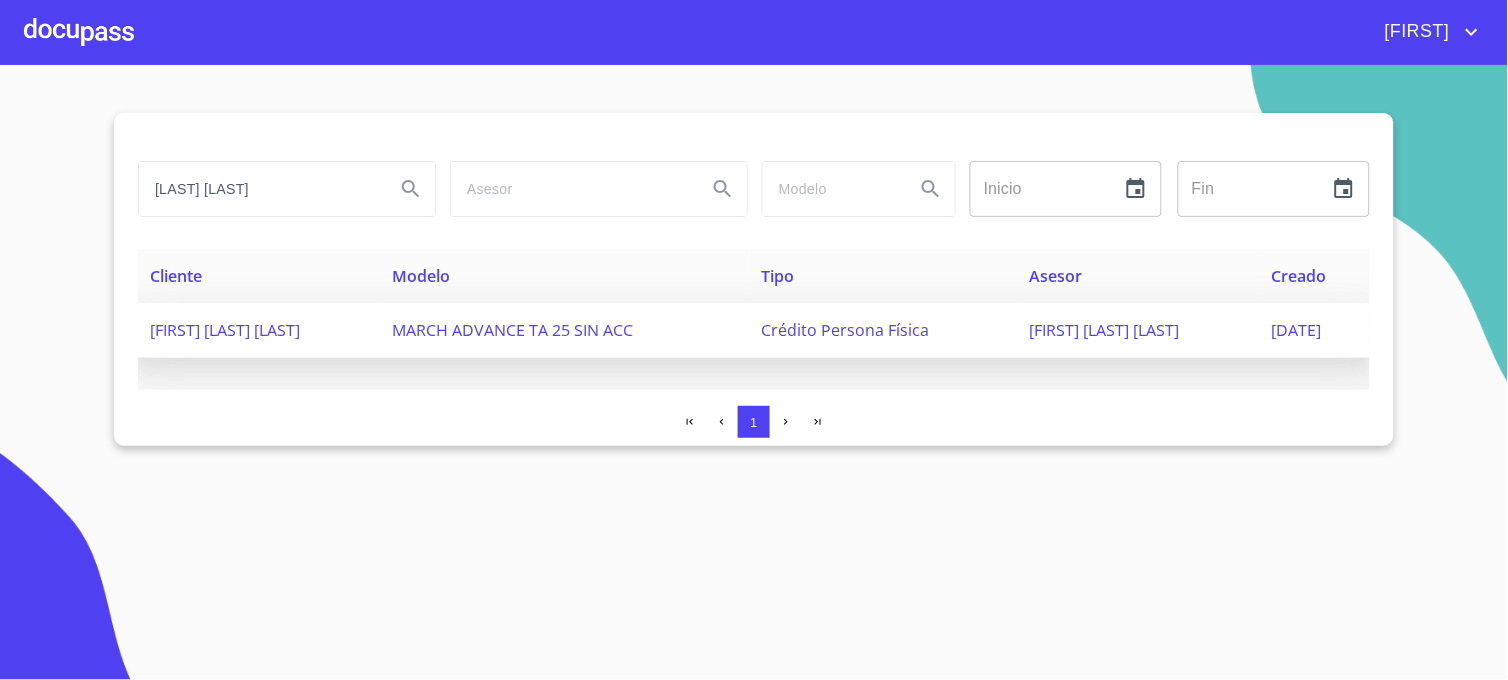 click on "[FIRST] [LAST] [LAST]" at bounding box center [1104, 330] 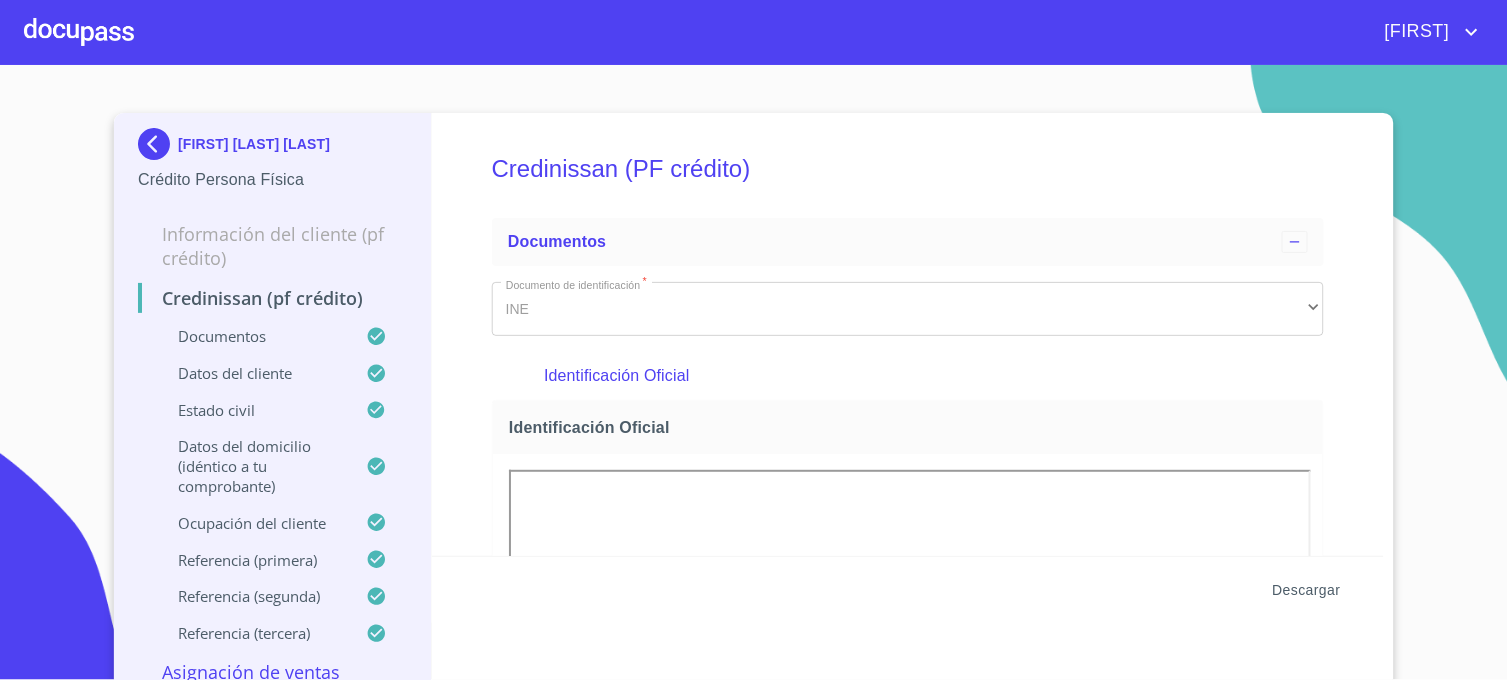 click on "Descargar" at bounding box center [1307, 590] 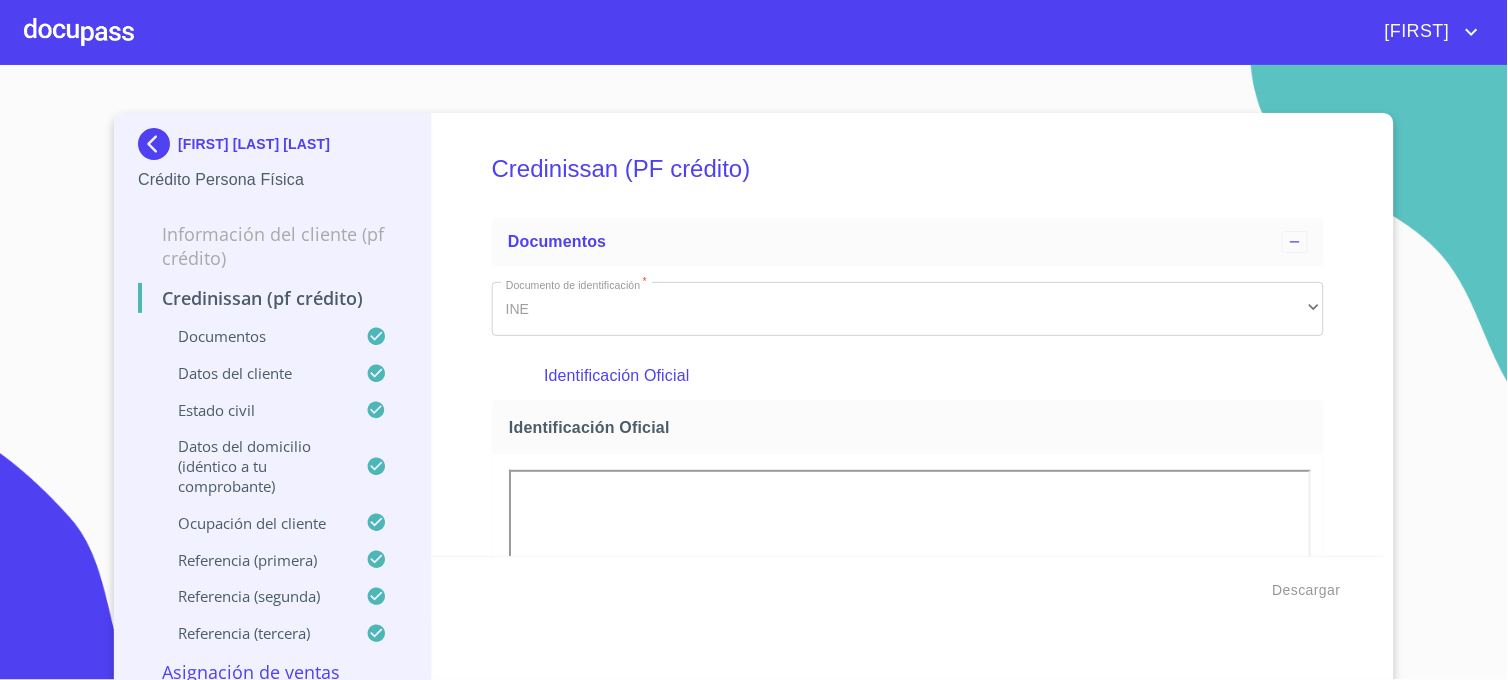 click on "Documentos Taxi Crédito Persona Física Información del cliente (PF crédito) Credinissan (PF crédito) Documentos Datos del cliente Estado Civil Datos del domicilio (idéntico a tu comprobante) Ocupación del Cliente Referencia (primera) Referencia (segunda) Referencia (tercera) Asignación de Ventas Credinissan (PF crédito)   Documentos Documento de identificación   * INE ​ Identificación Oficial Identificación Oficial Identificación Oficial Comprobante de Domicilio Comprobante de Domicilio Comprobante de Domicilio Fuente de ingresos   * Independiente/Dueño de negocio/Persona Moral ​ Comprobante de Ingresos mes 1 Comprobante de Ingresos mes 1 Comprobante de Ingresos mes 1 Comprobante de Ingresos mes 2 Comprobante de Ingresos mes 2 Comprobante de Ingresos mes 2 Comprobante de Ingresos mes 3 Comprobante de Ingresos mes 3 Comprobante de Ingresos mes 3 CURP CURP CURP Constancia de situación fiscal Constancia de situación fiscal Constancia de situación fiscal Datos del cliente   * [LAST] *" at bounding box center [754, 372] 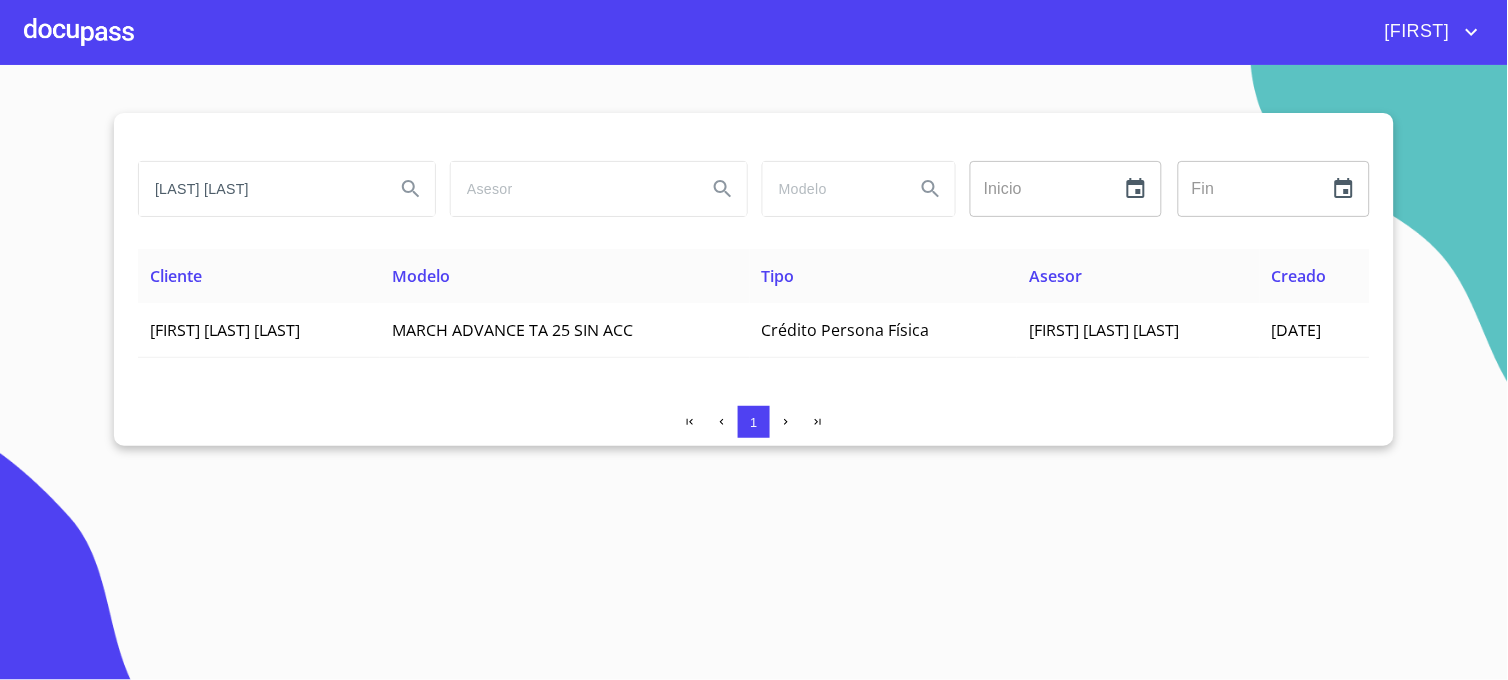 drag, startPoint x: 260, startPoint y: 191, endPoint x: 77, endPoint y: 191, distance: 183 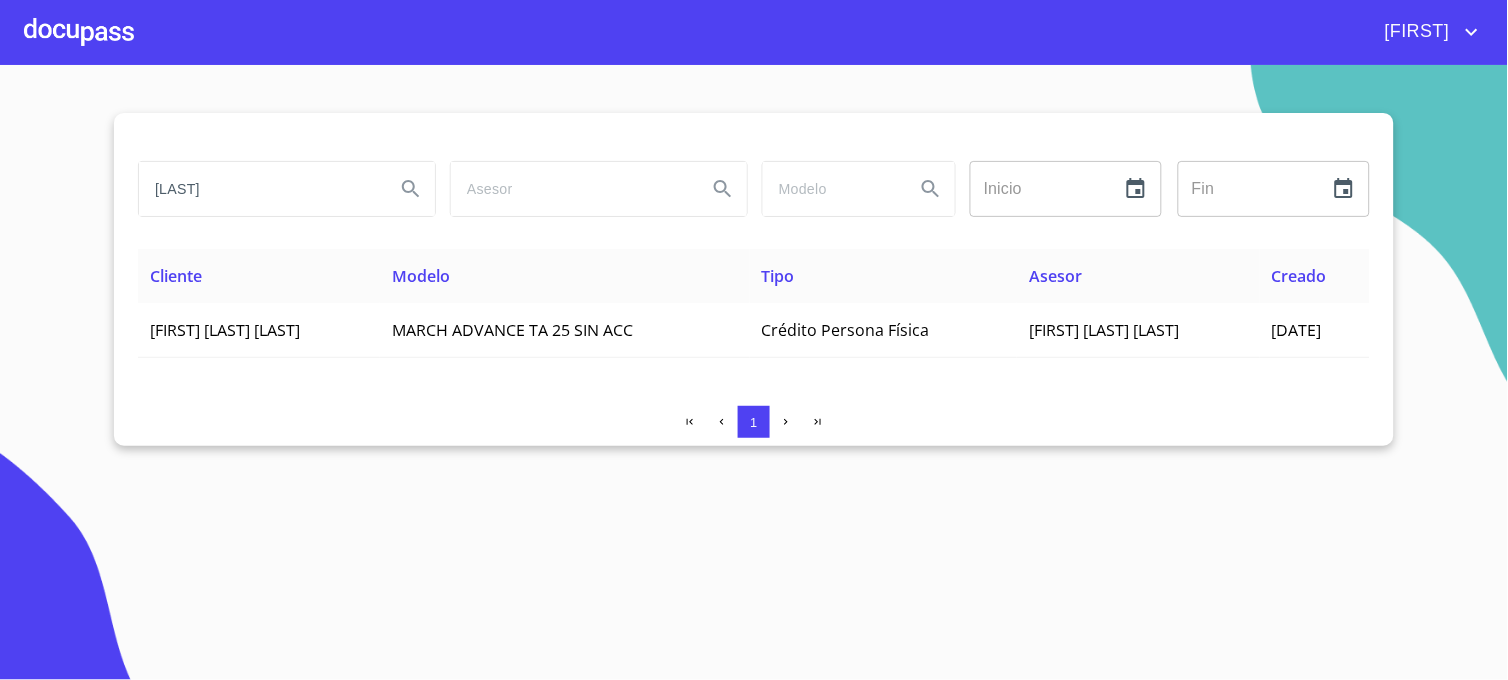 click 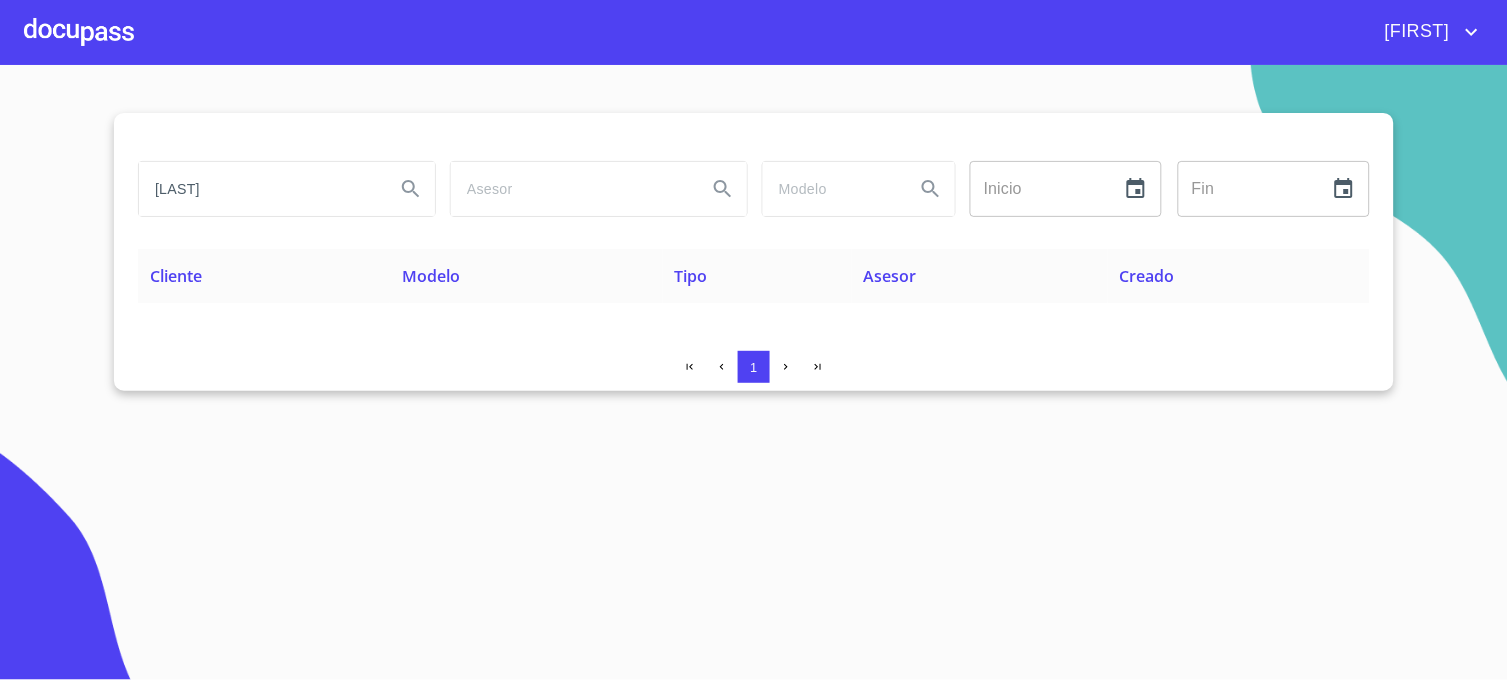 click on "[LAST]" at bounding box center [259, 189] 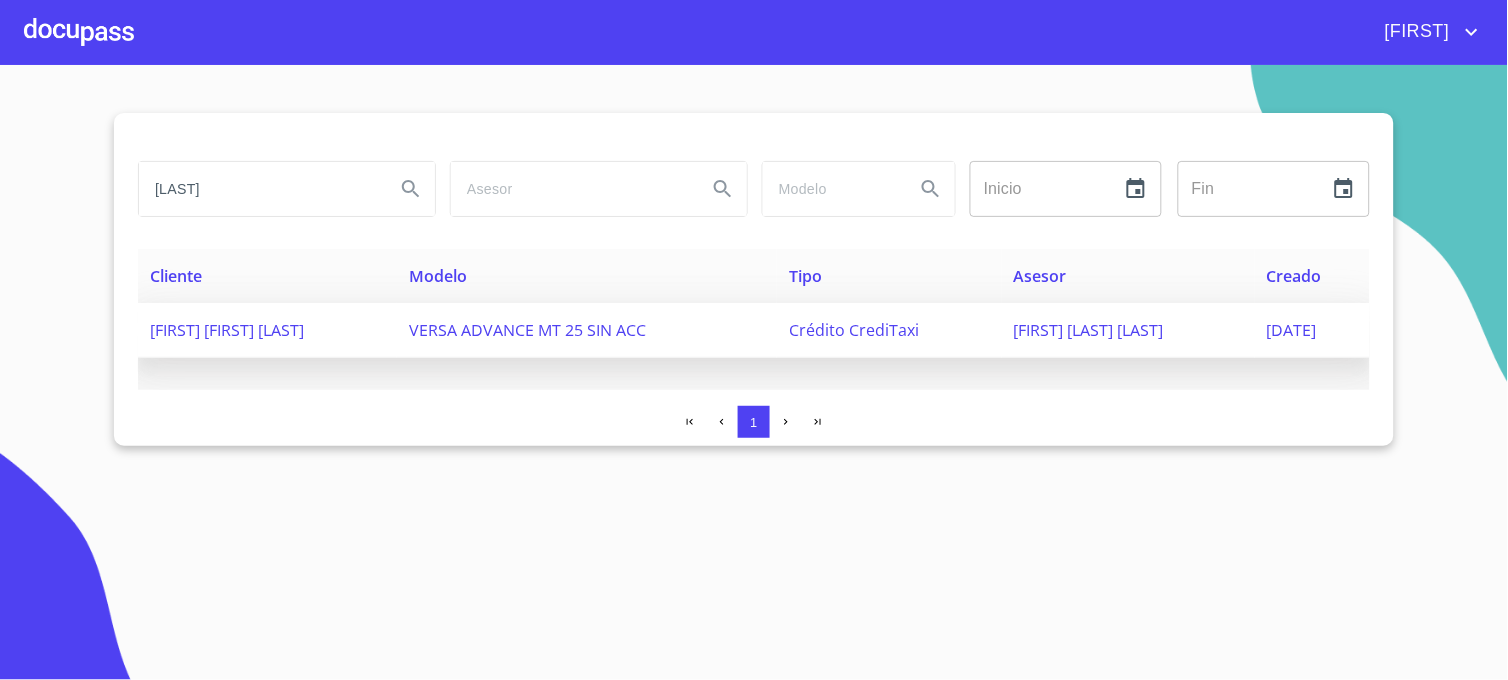 click on "[FIRST] [LAST] [LAST]" at bounding box center (1089, 330) 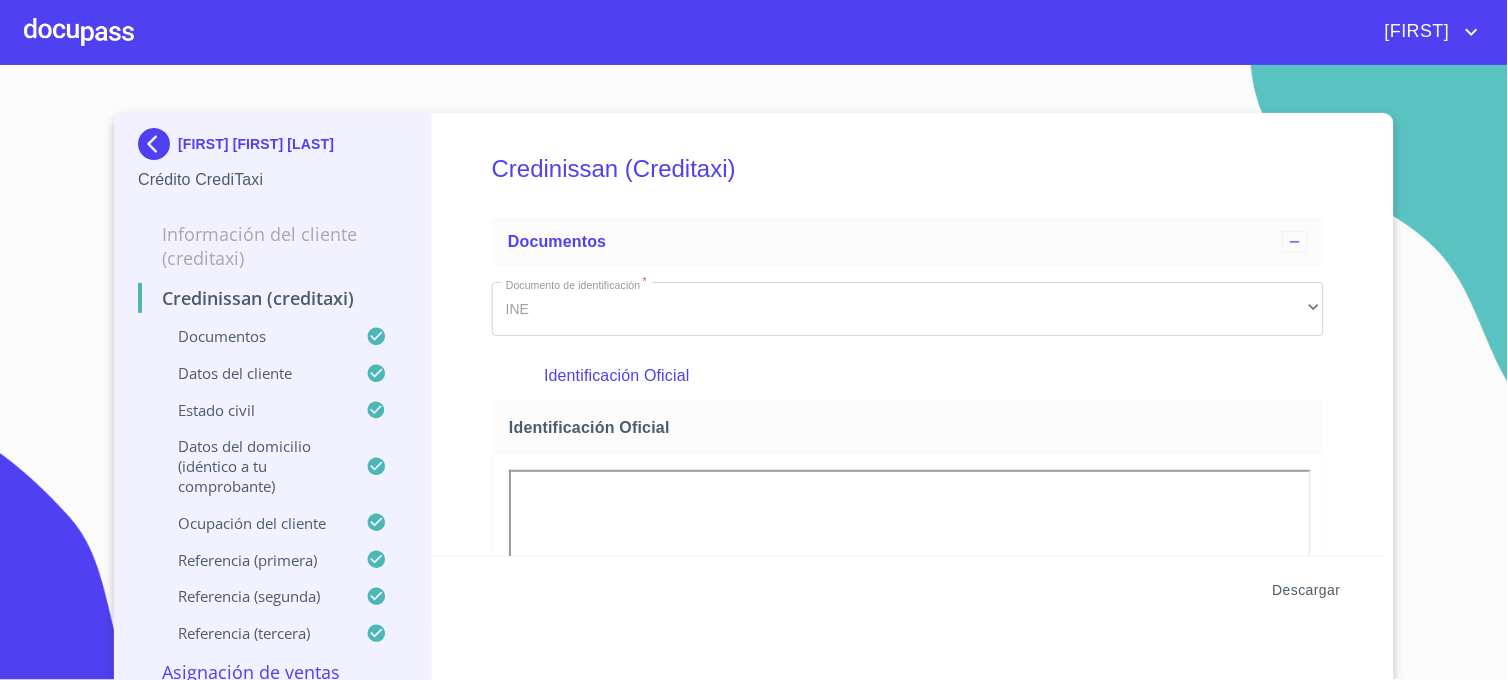 click on "Descargar" at bounding box center [1307, 590] 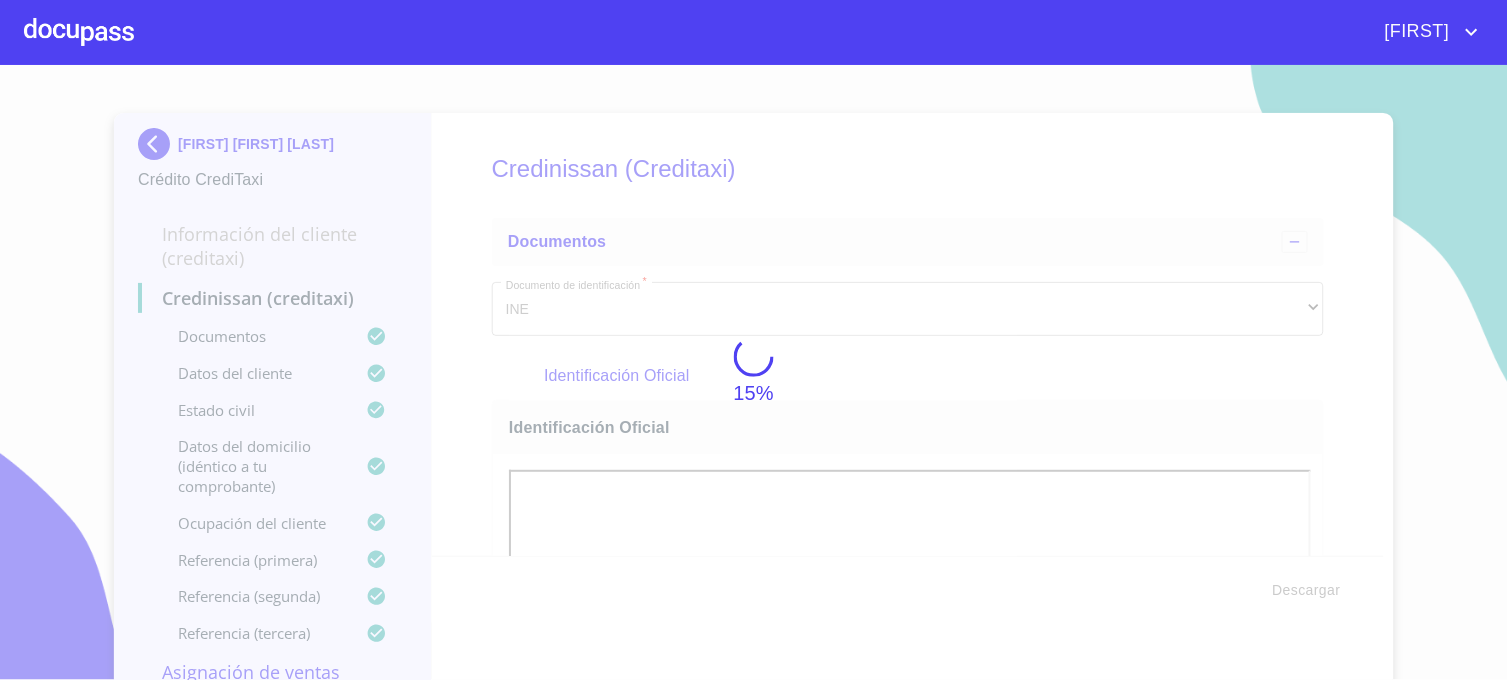 scroll, scrollTop: 0, scrollLeft: 0, axis: both 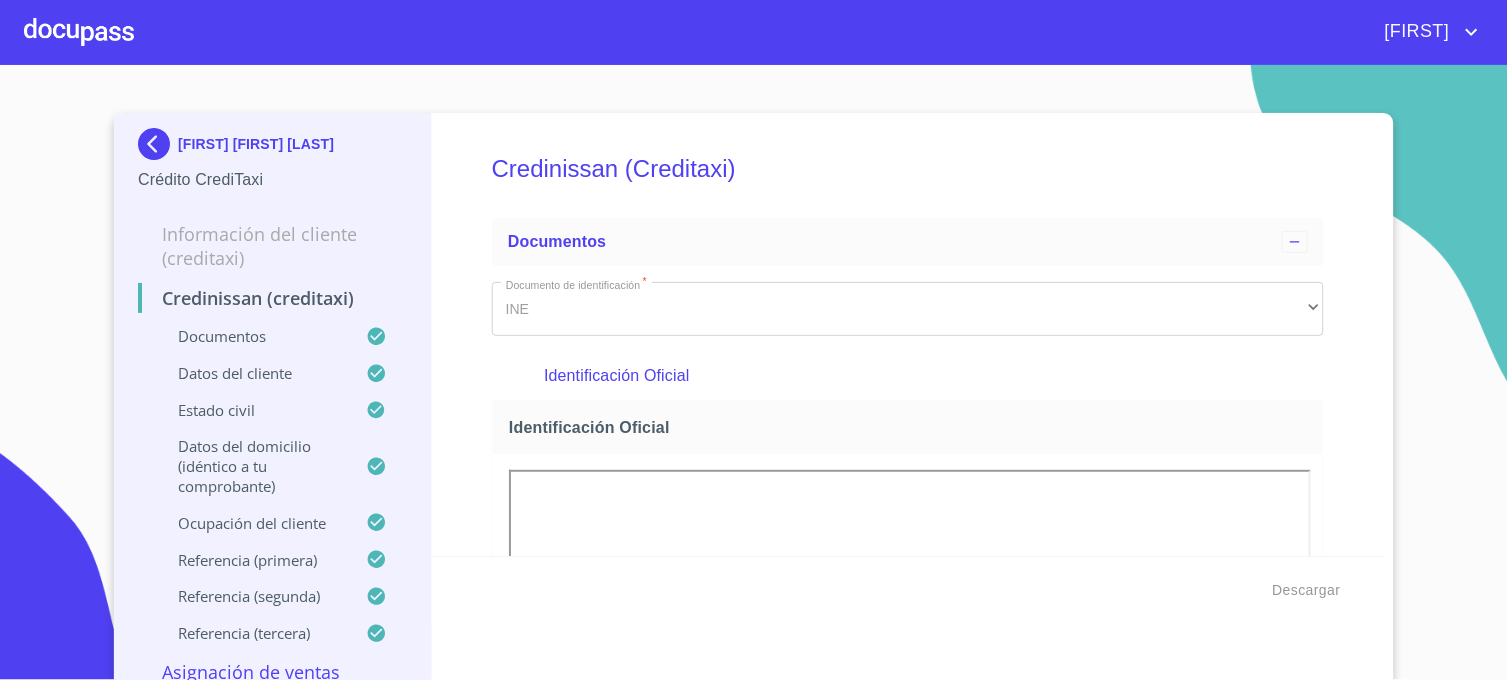 click at bounding box center [158, 144] 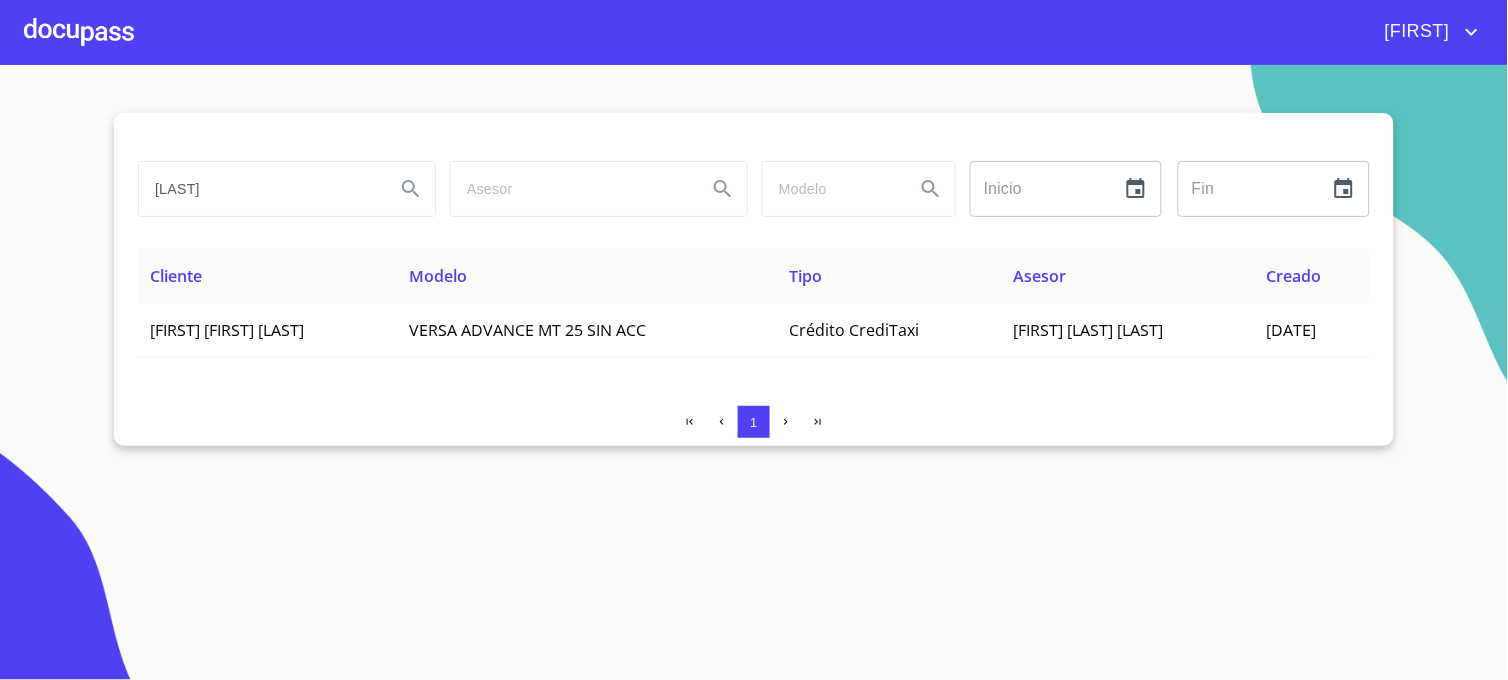 drag, startPoint x: 333, startPoint y: 197, endPoint x: 102, endPoint y: 215, distance: 231.70024 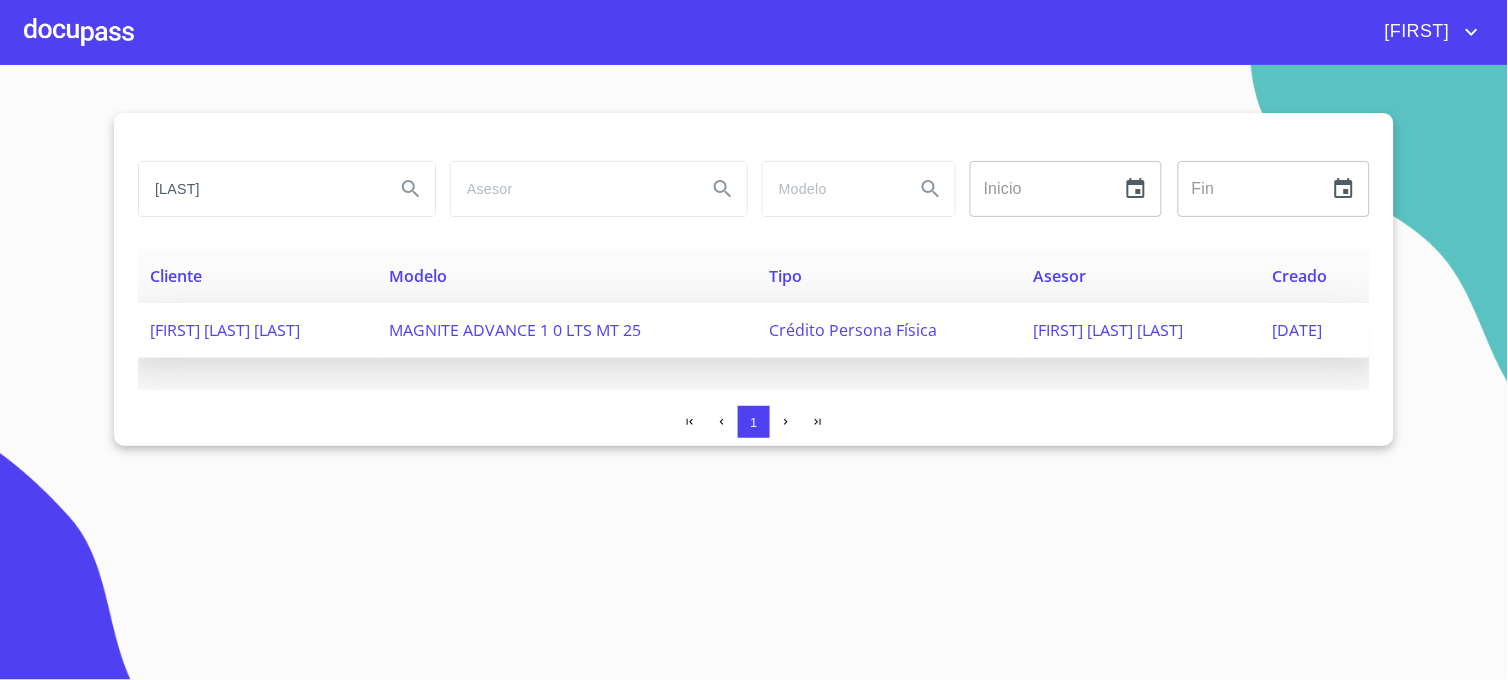 click on "[FIRST] [LAST] [LAST]" at bounding box center (1109, 330) 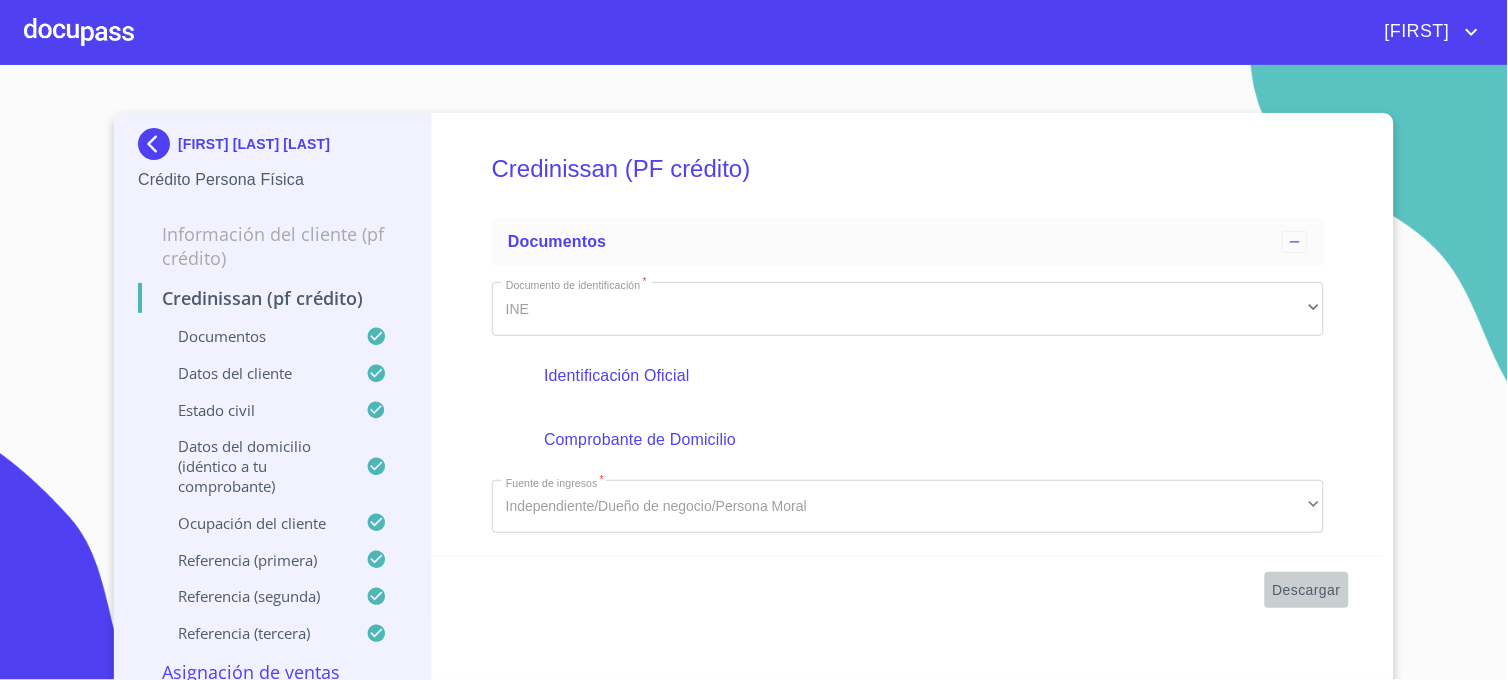 click on "Descargar" at bounding box center [1307, 590] 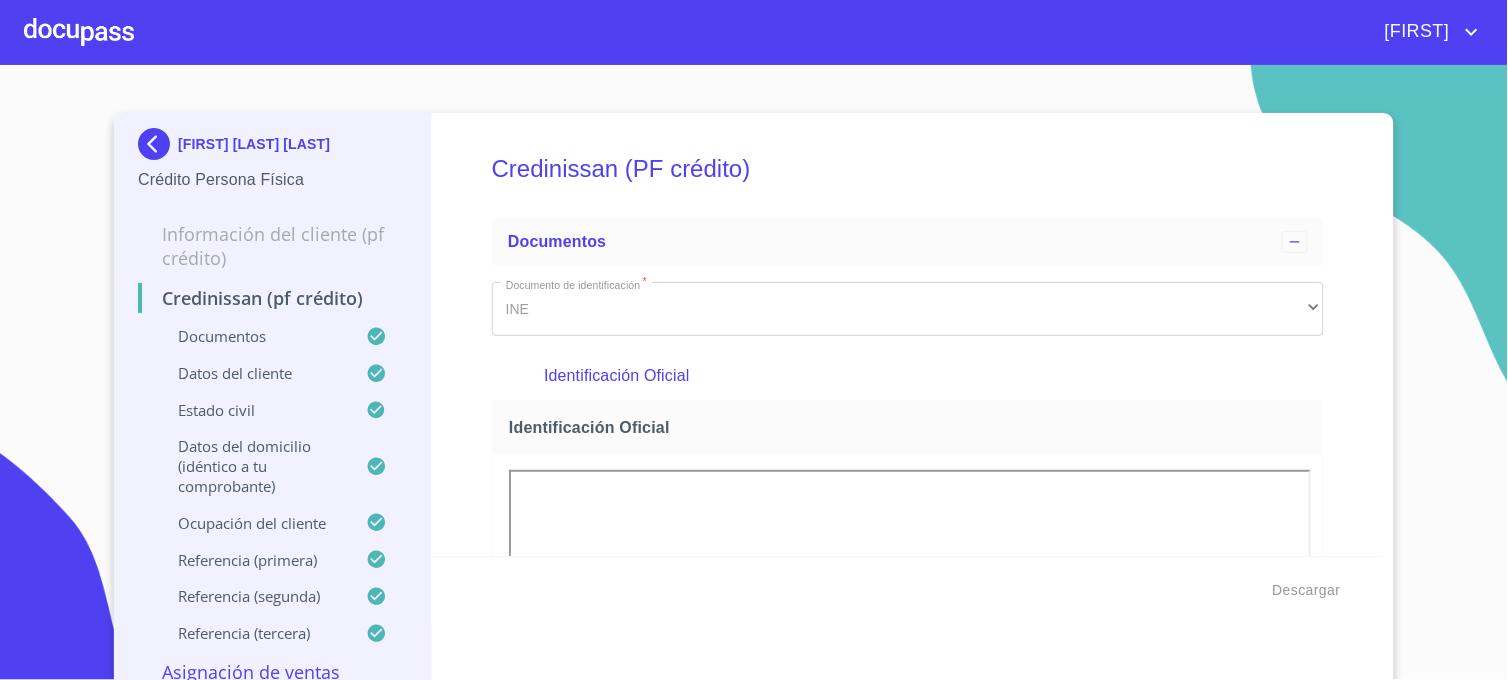 scroll, scrollTop: 0, scrollLeft: 0, axis: both 